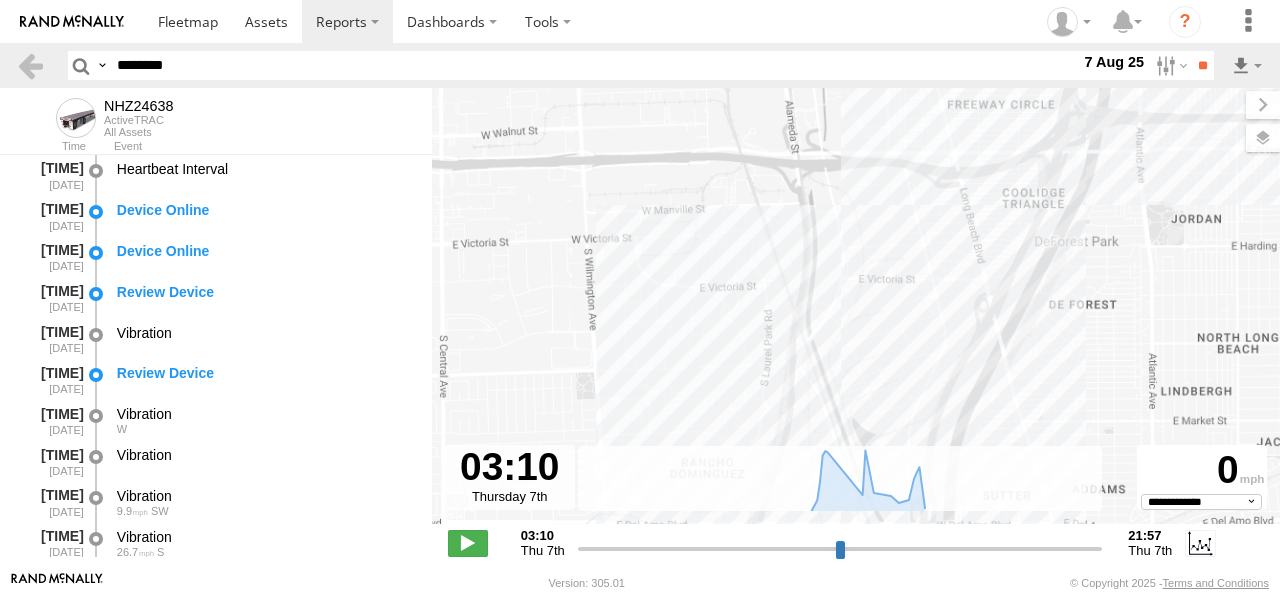 select on "**********" 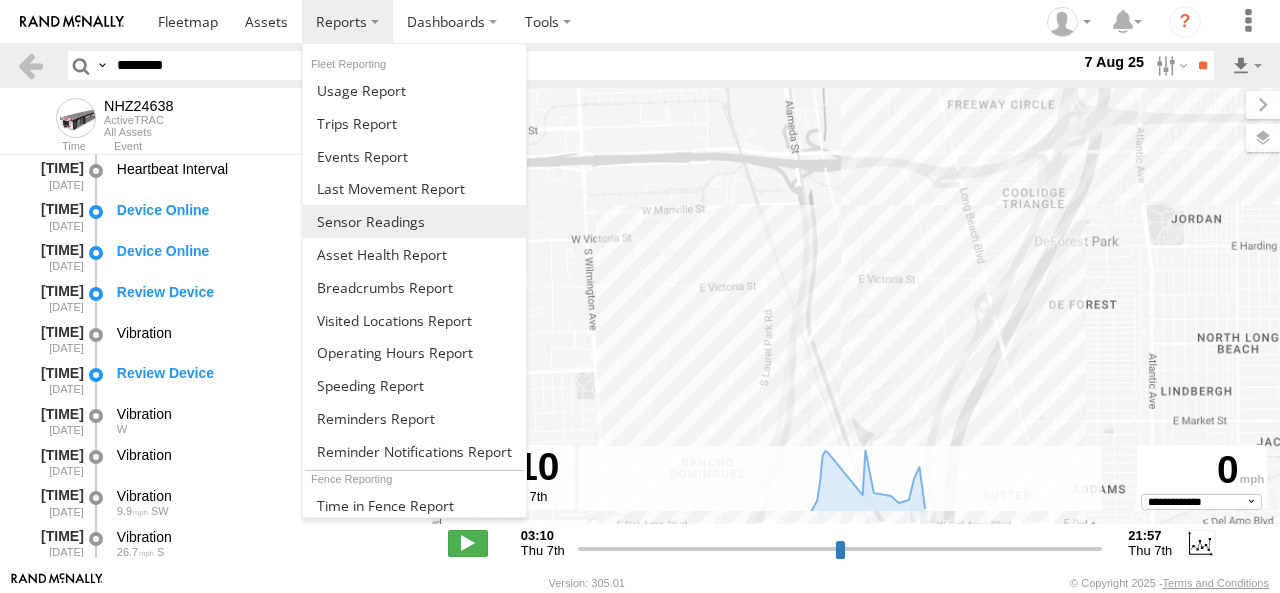 scroll, scrollTop: 0, scrollLeft: 0, axis: both 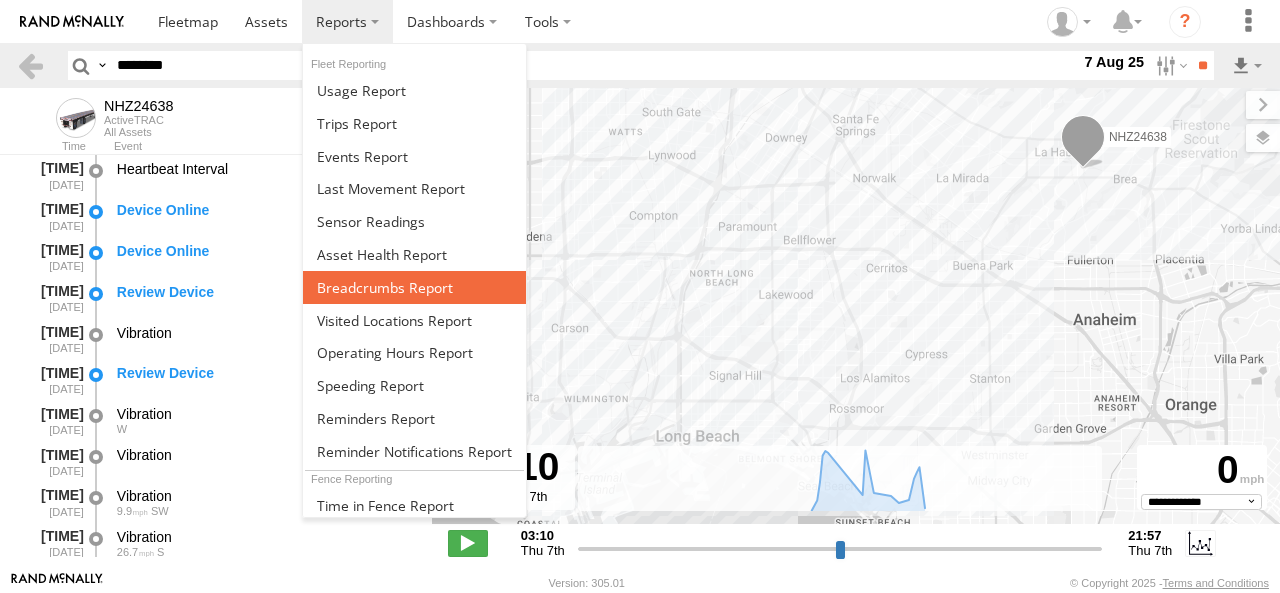 click at bounding box center (385, 287) 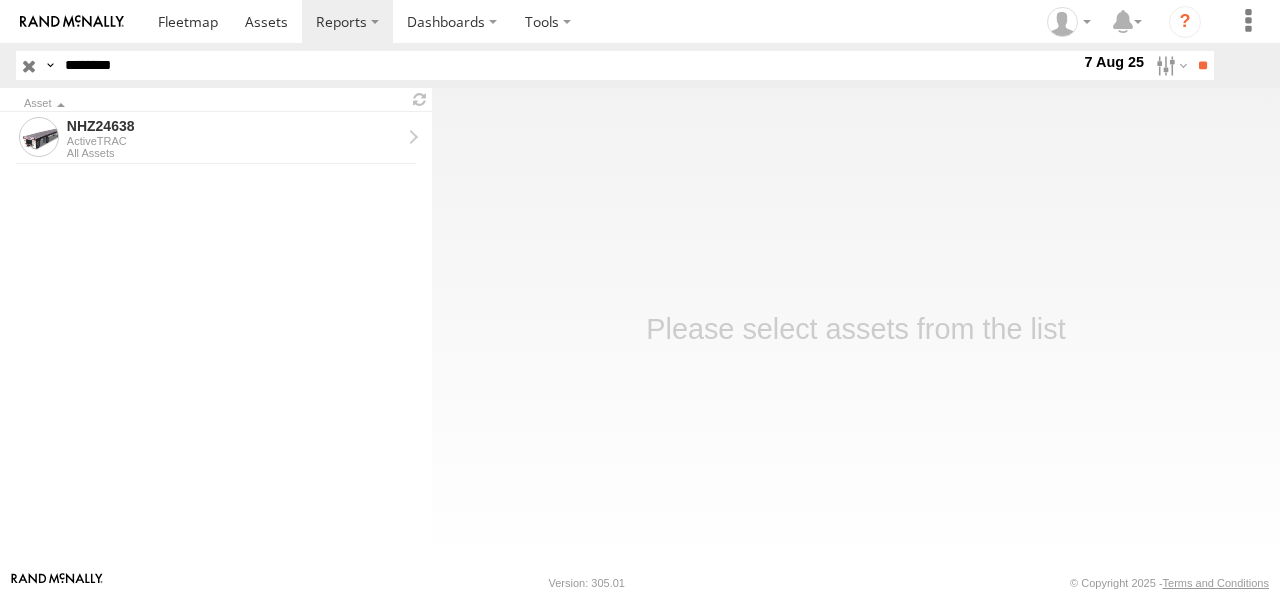 scroll, scrollTop: 0, scrollLeft: 0, axis: both 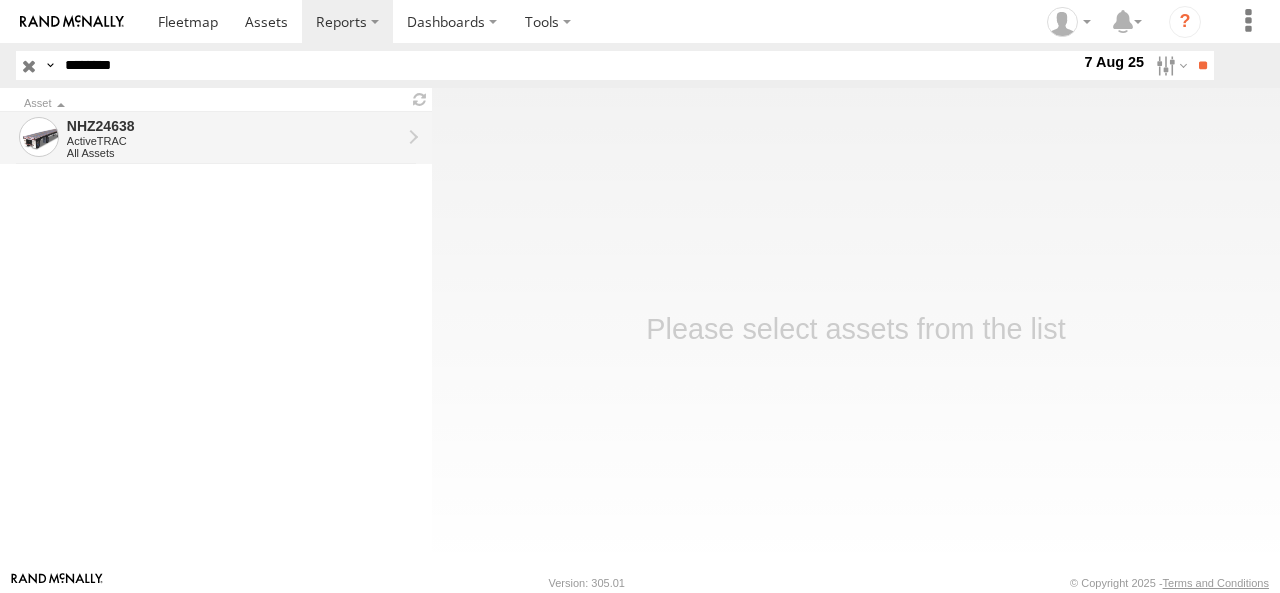 click on "ActiveTRAC" at bounding box center (234, 141) 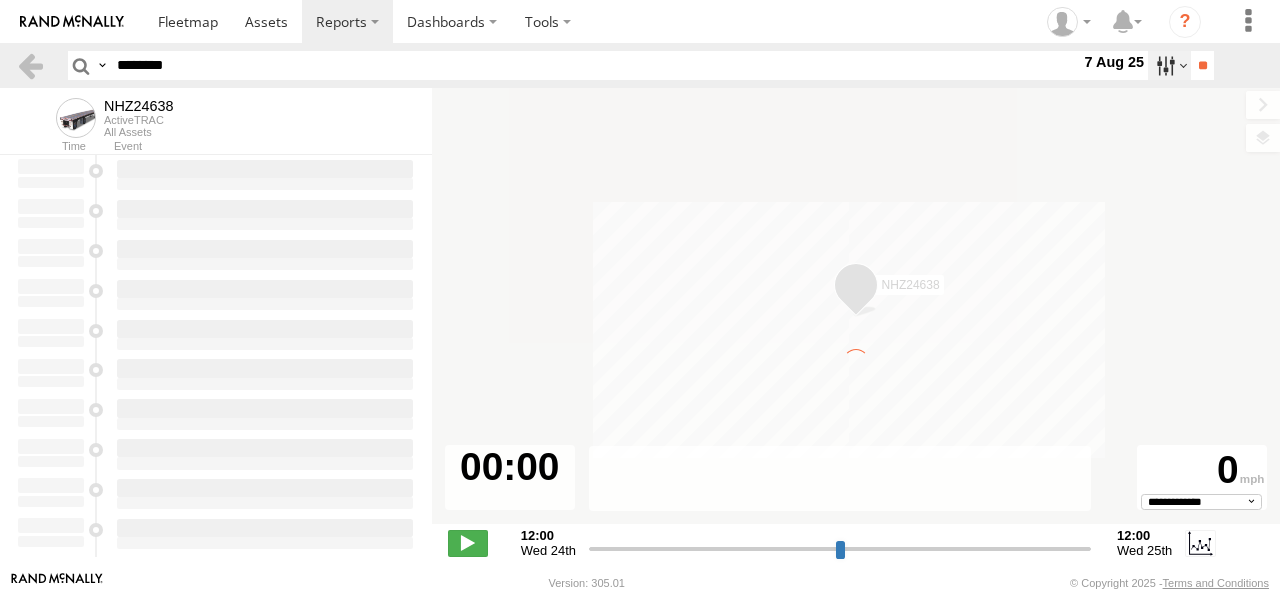 scroll, scrollTop: 0, scrollLeft: 0, axis: both 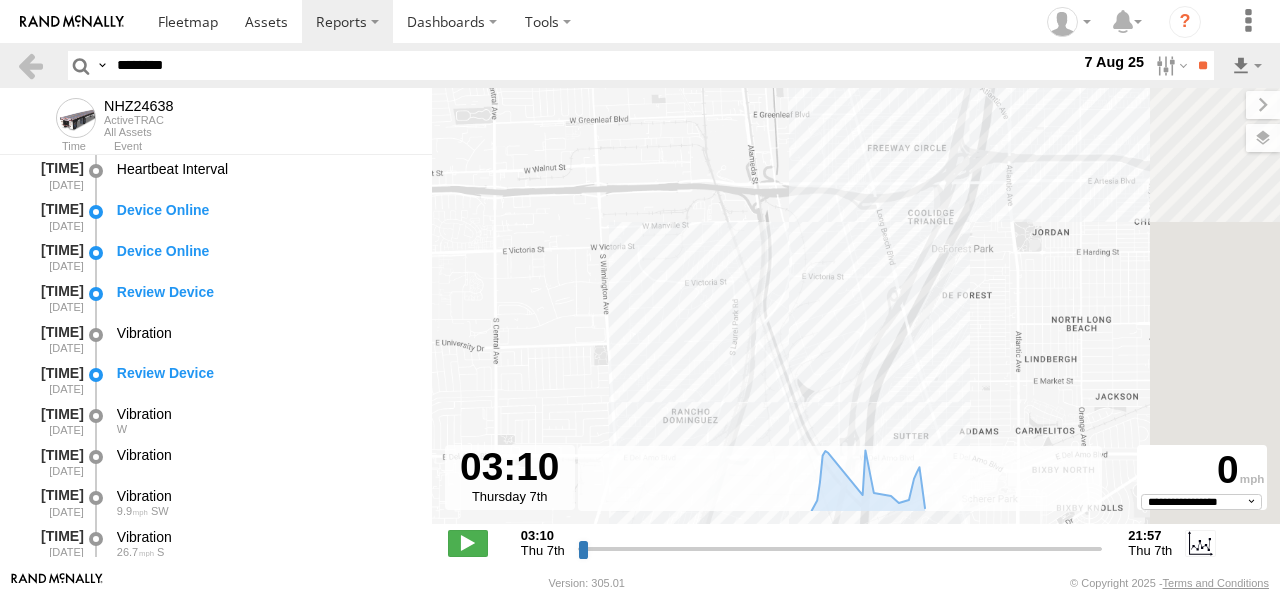 click at bounding box center [1169, 65] 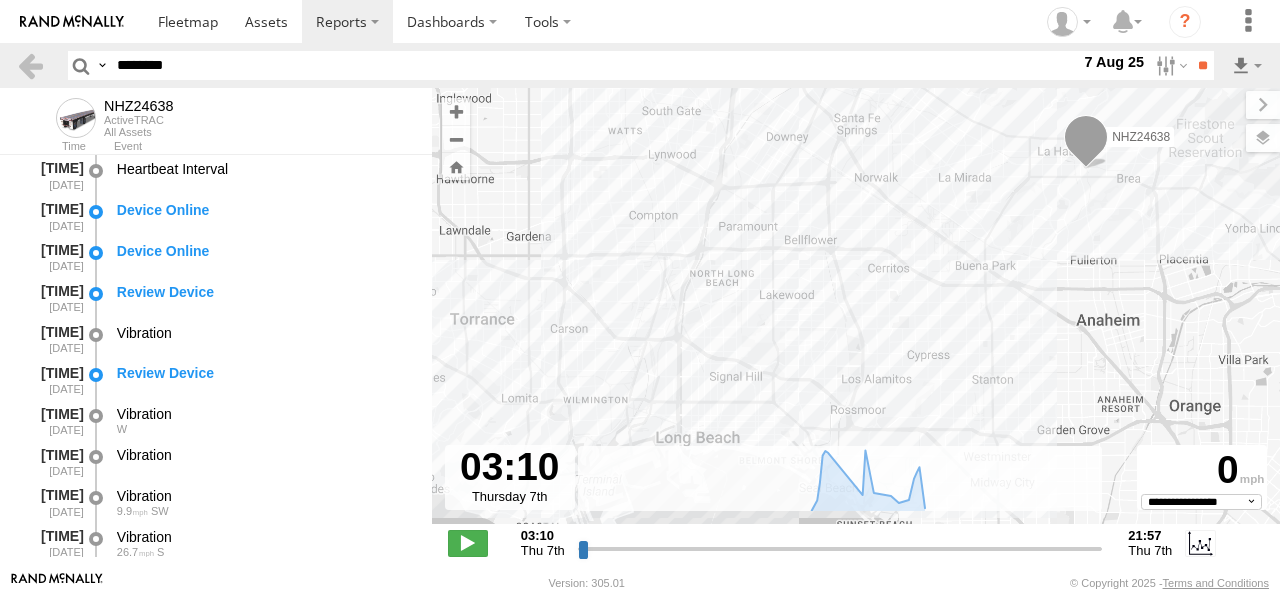 click at bounding box center [0, 0] 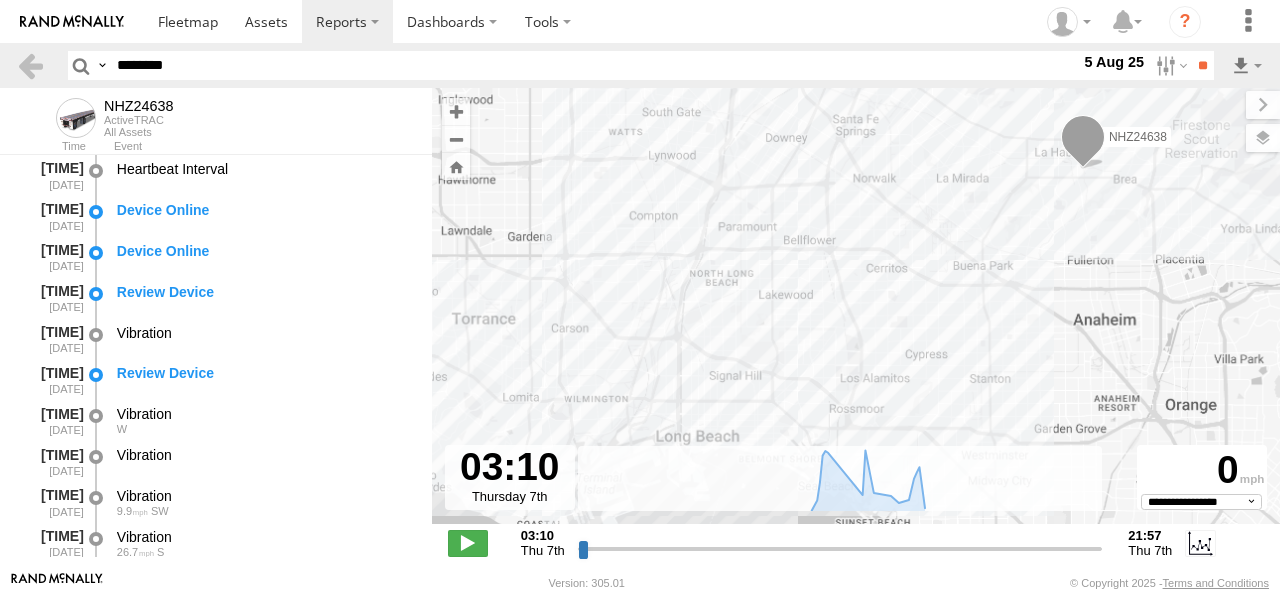 click at bounding box center (0, 0) 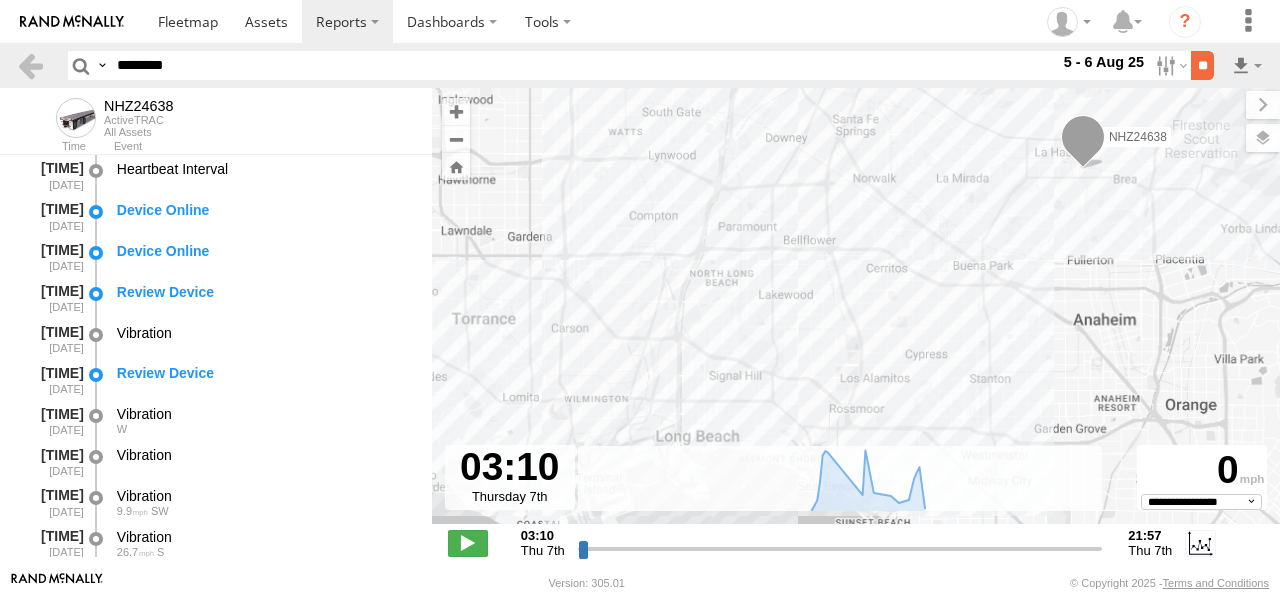 click on "**" at bounding box center [1202, 65] 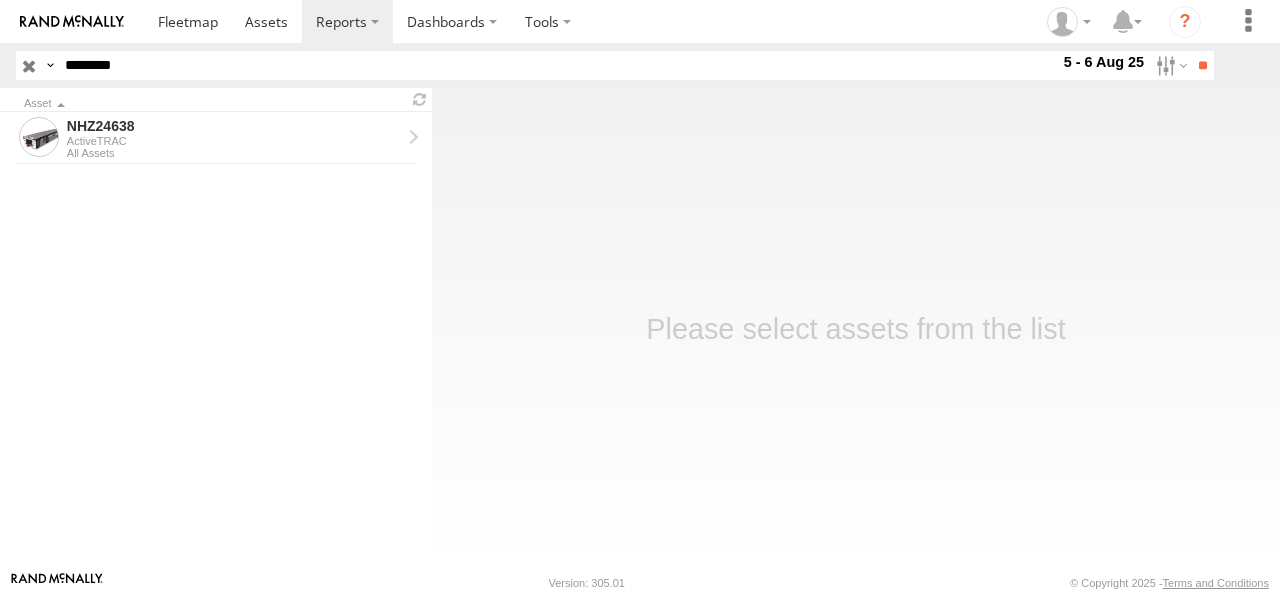 scroll, scrollTop: 0, scrollLeft: 0, axis: both 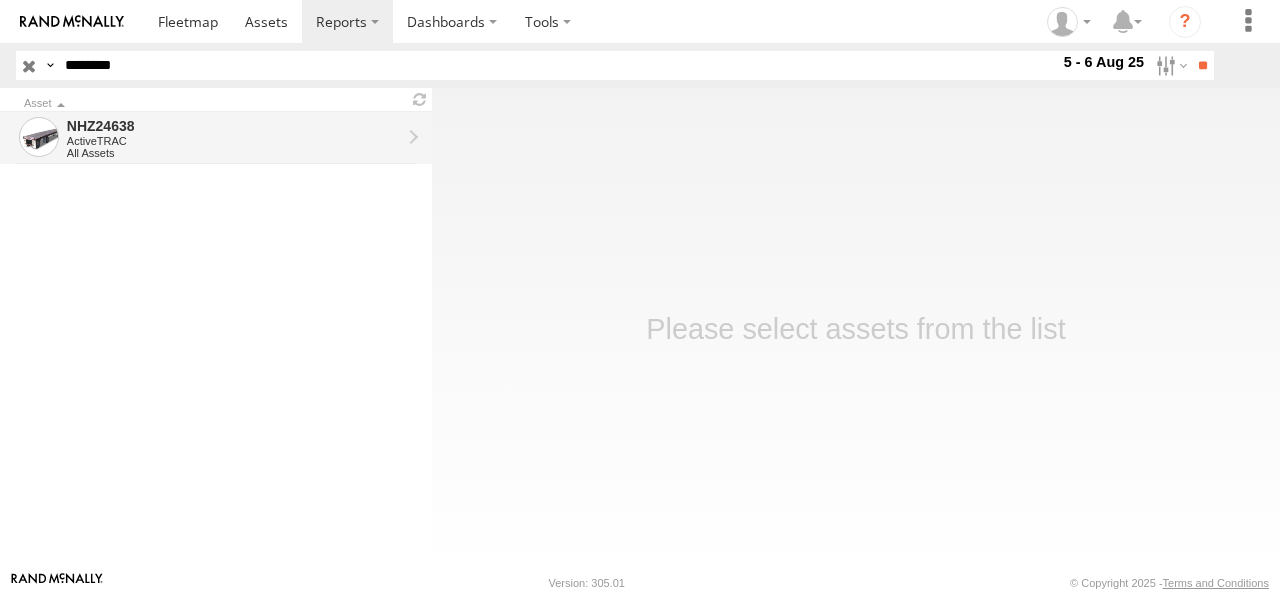 click on "NHZ24638" at bounding box center [234, 126] 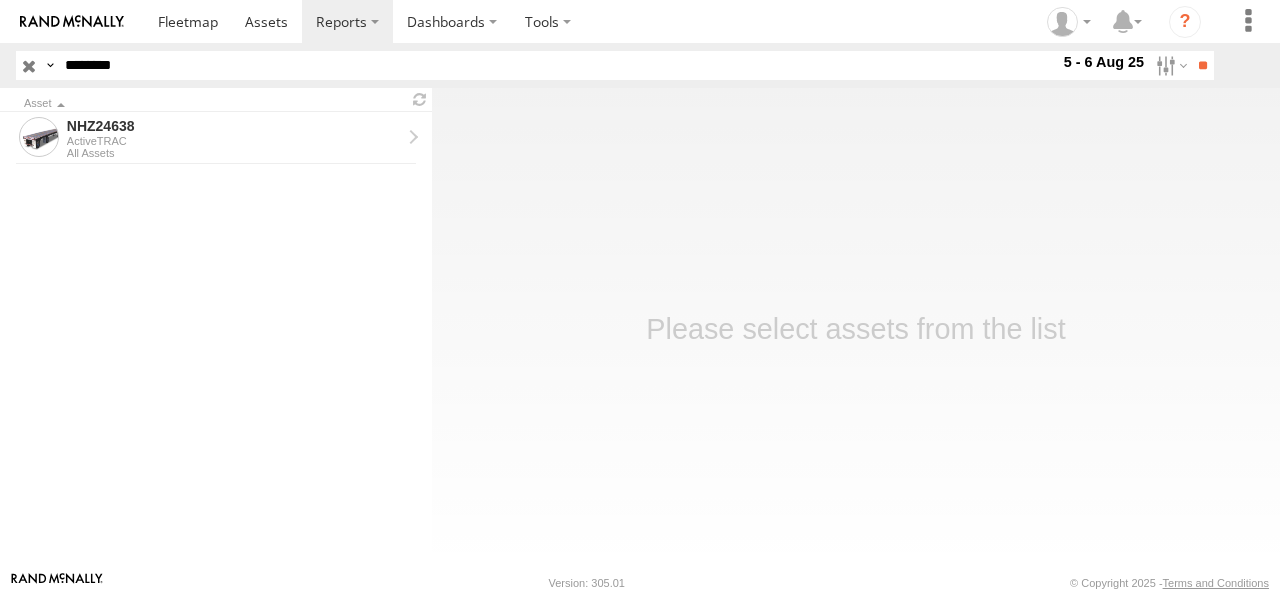 drag, startPoint x: 1156, startPoint y: 61, endPoint x: 1156, endPoint y: 120, distance: 59 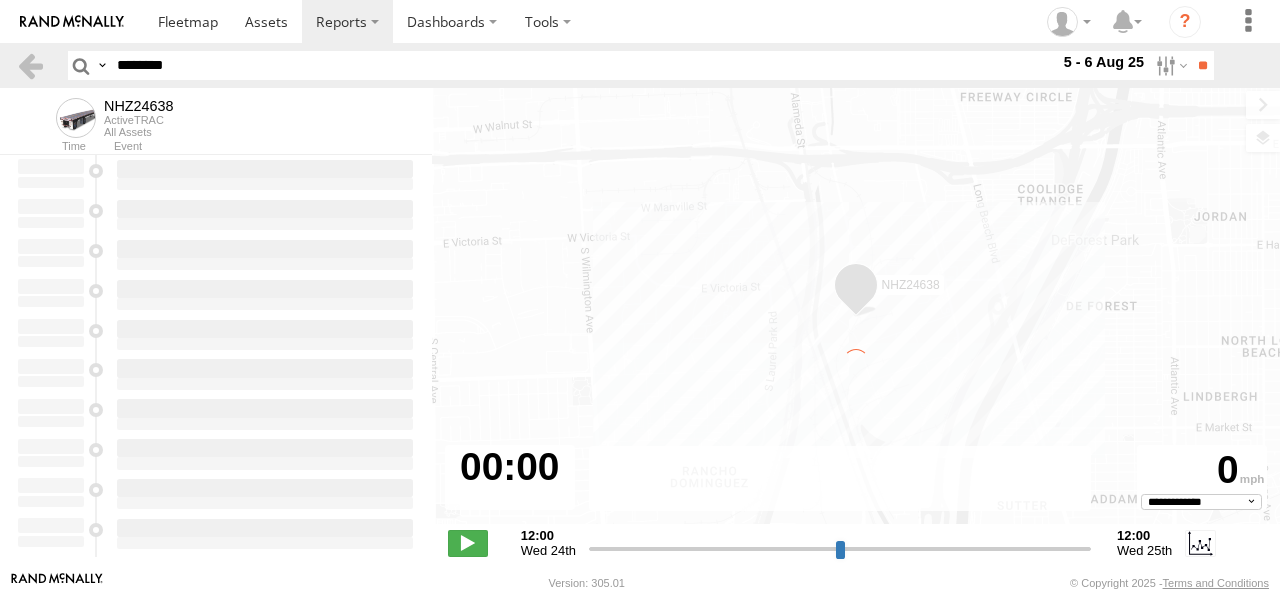 scroll, scrollTop: 0, scrollLeft: 0, axis: both 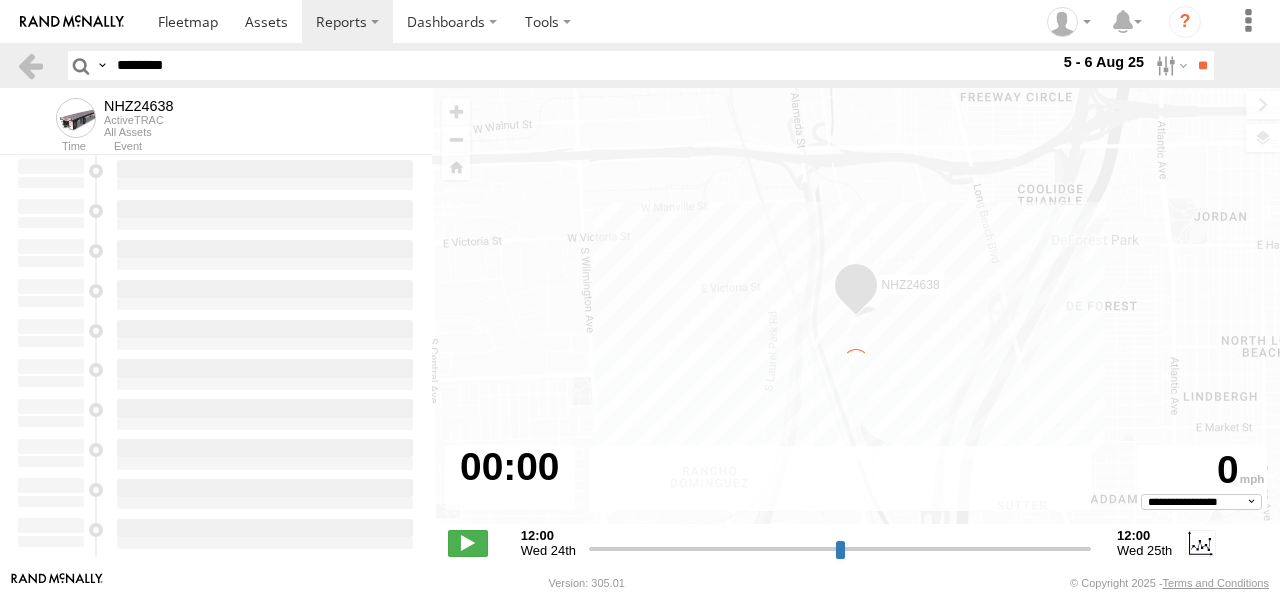 click at bounding box center (0, 0) 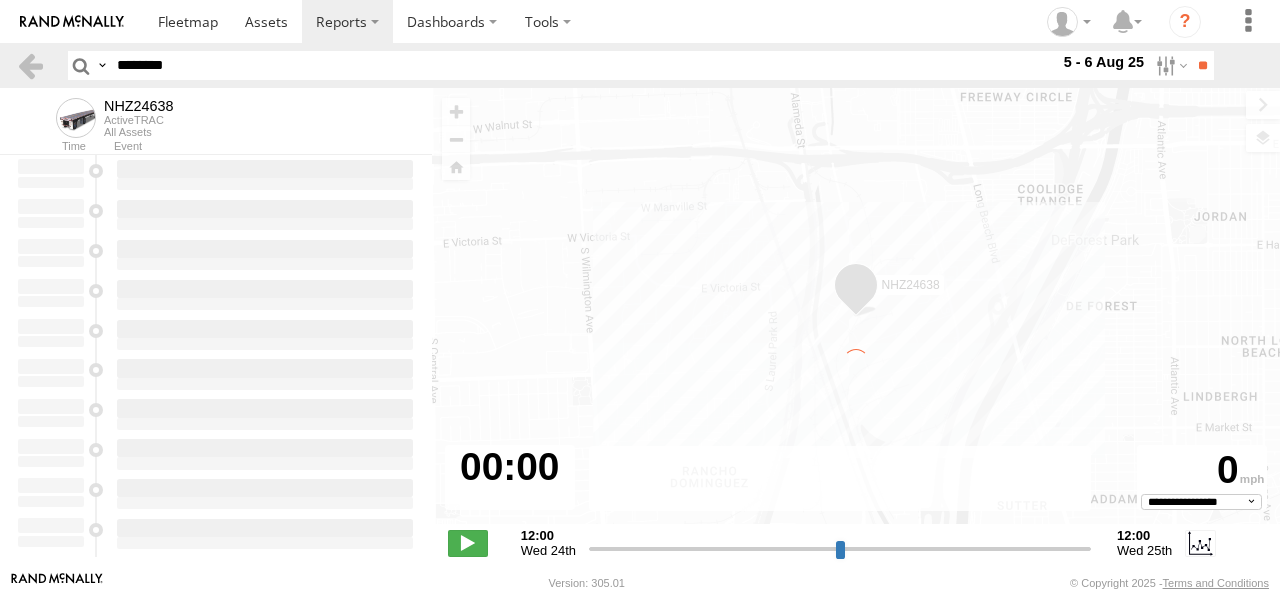 type on "**********" 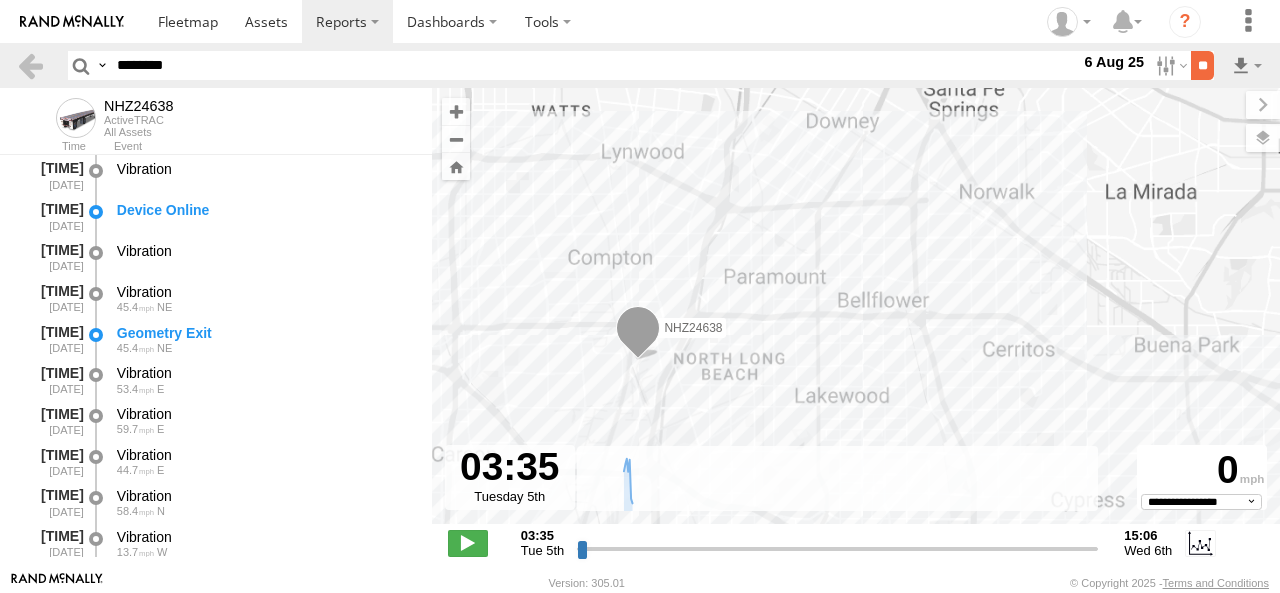 click on "**" at bounding box center (1202, 65) 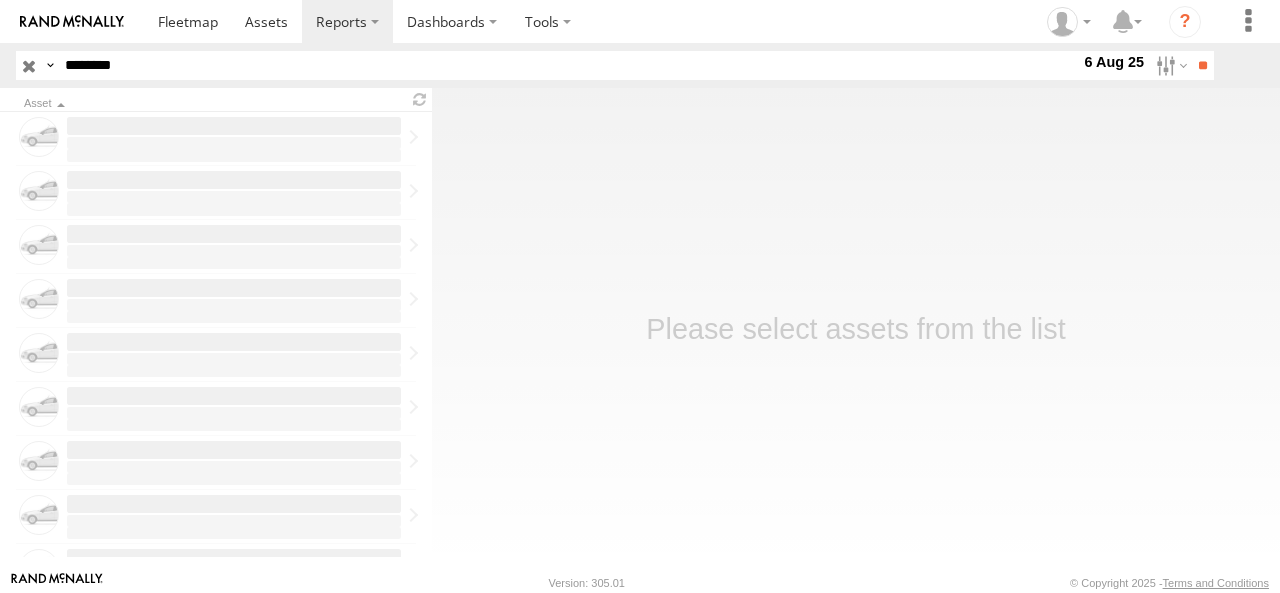 scroll, scrollTop: 0, scrollLeft: 0, axis: both 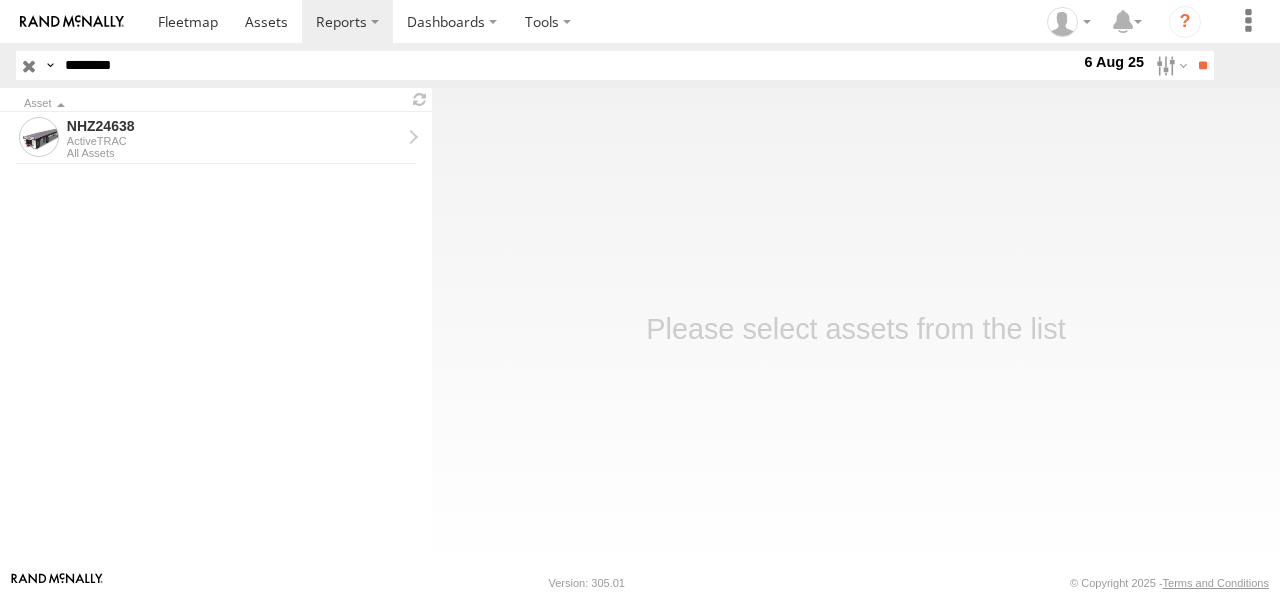 click on "All Assets" at bounding box center (234, 153) 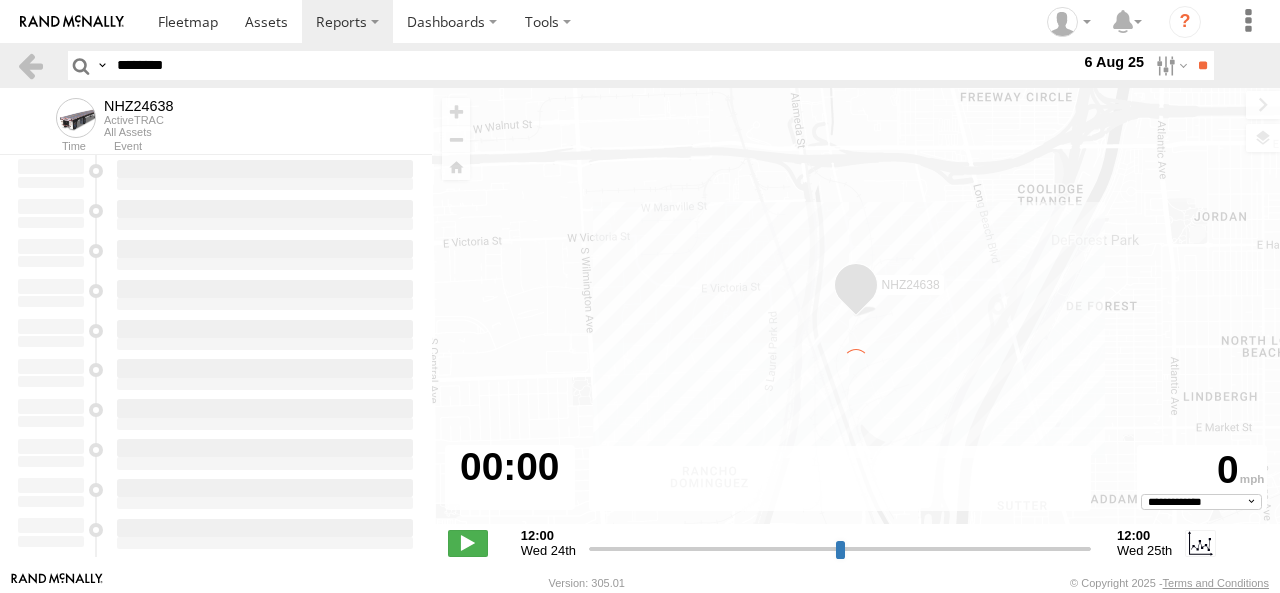 type on "**********" 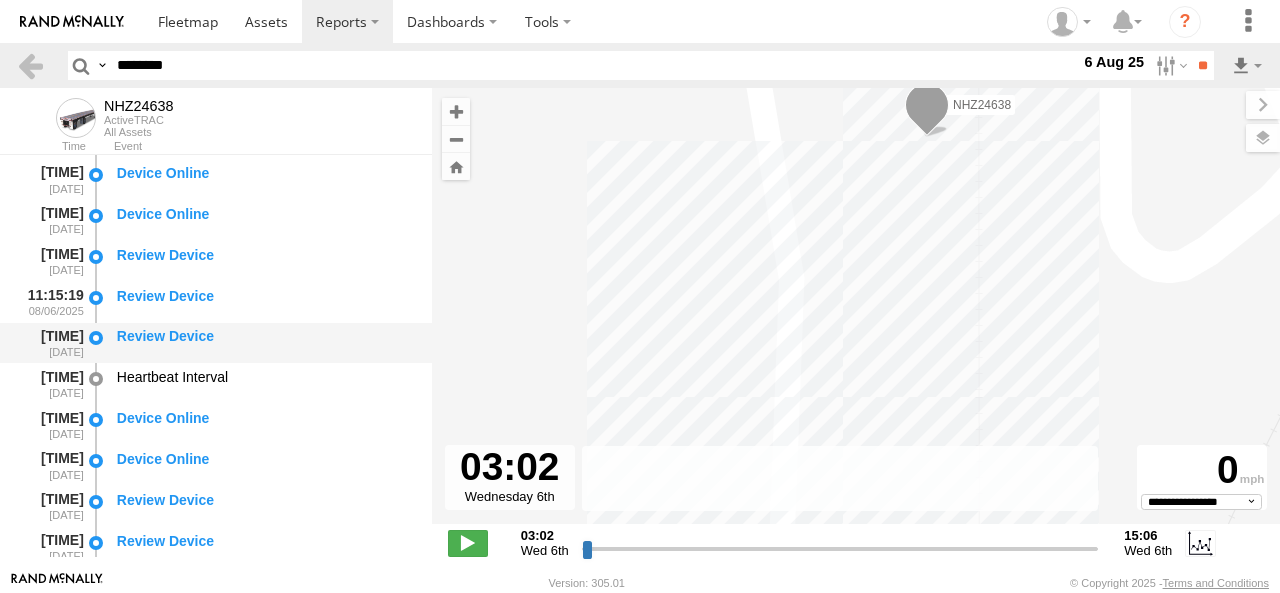 scroll, scrollTop: 0, scrollLeft: 0, axis: both 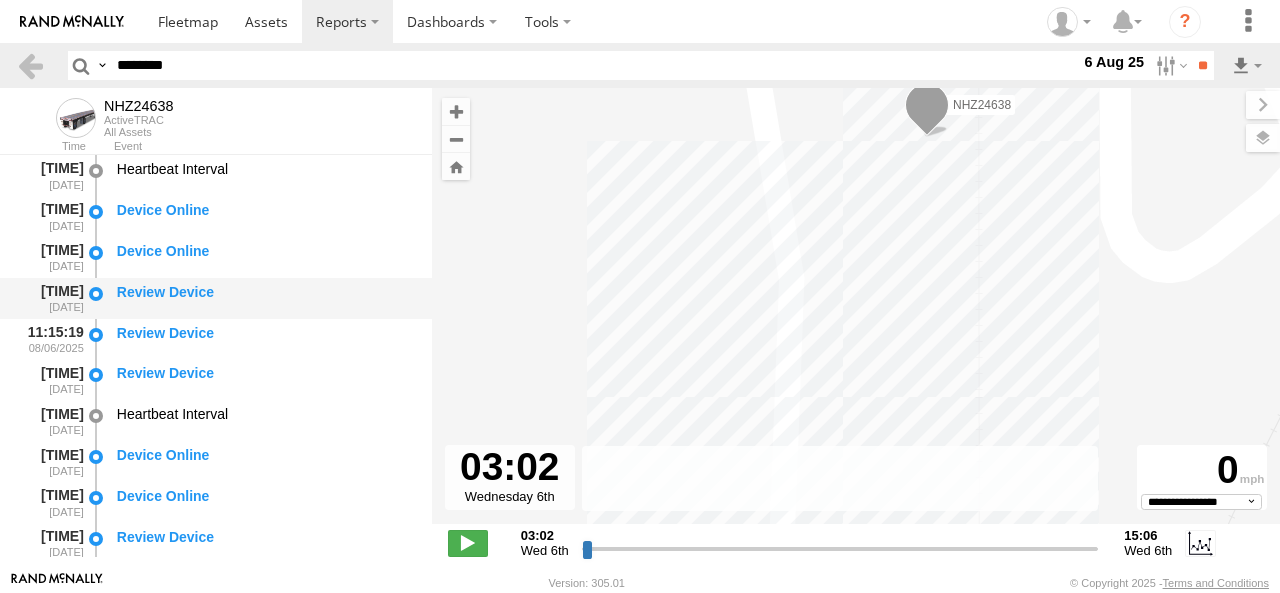 click on "10:15:20 08/06/2025" at bounding box center (51, 298) 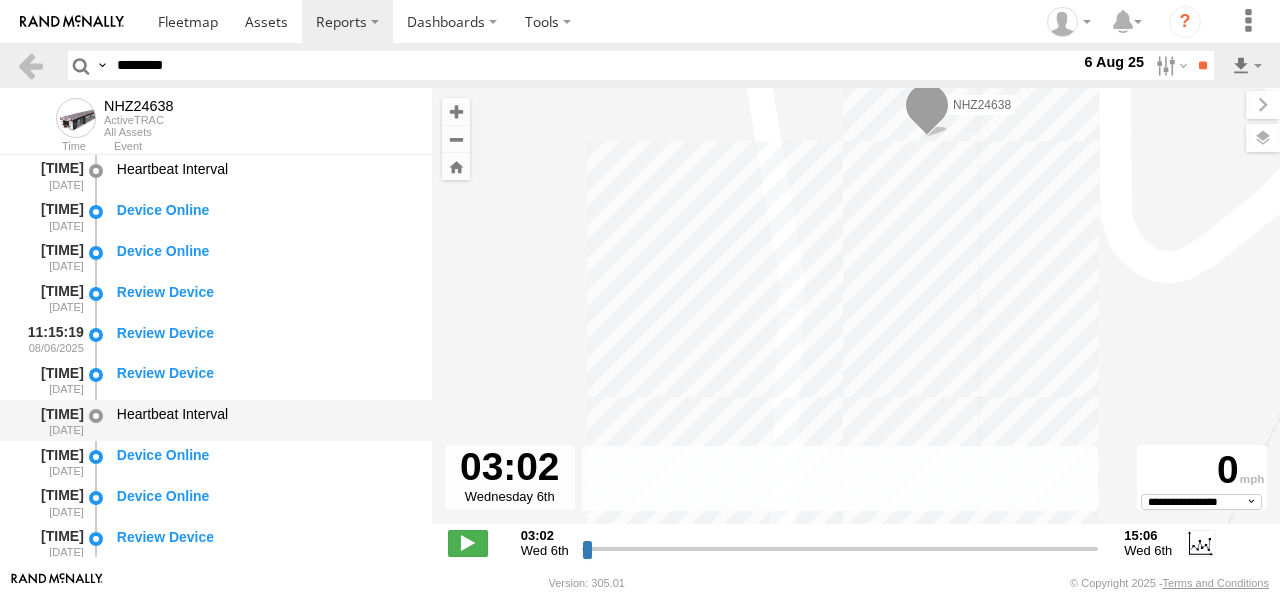 click on "Heartbeat Interval" at bounding box center [265, 414] 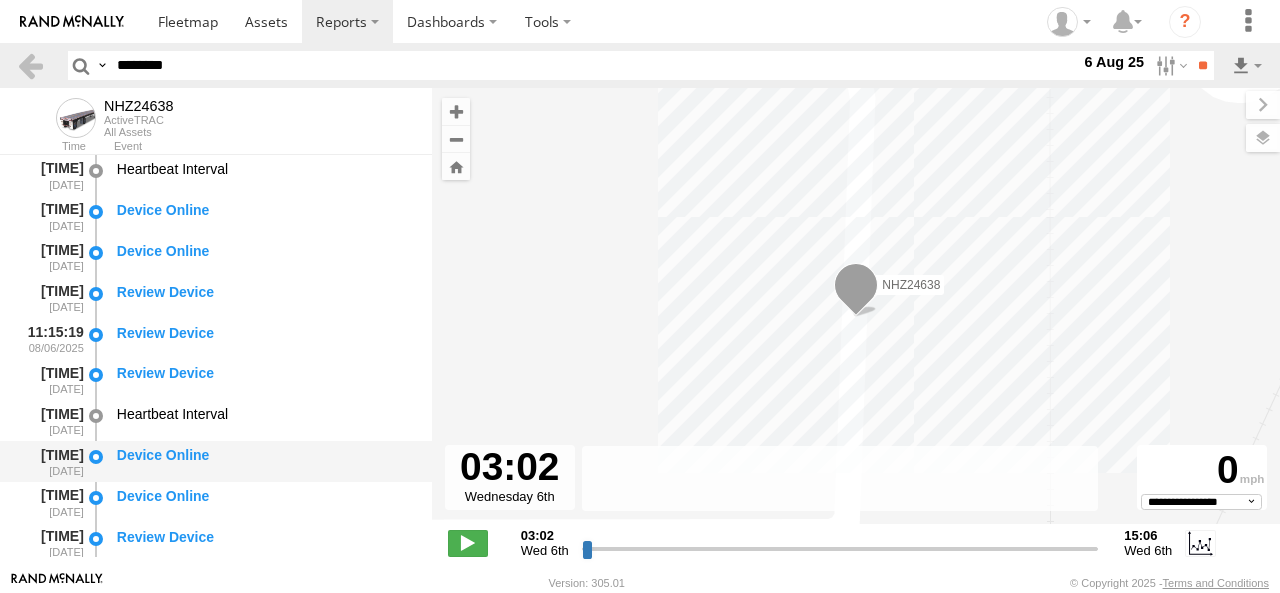 click on "Device Online" at bounding box center (265, 461) 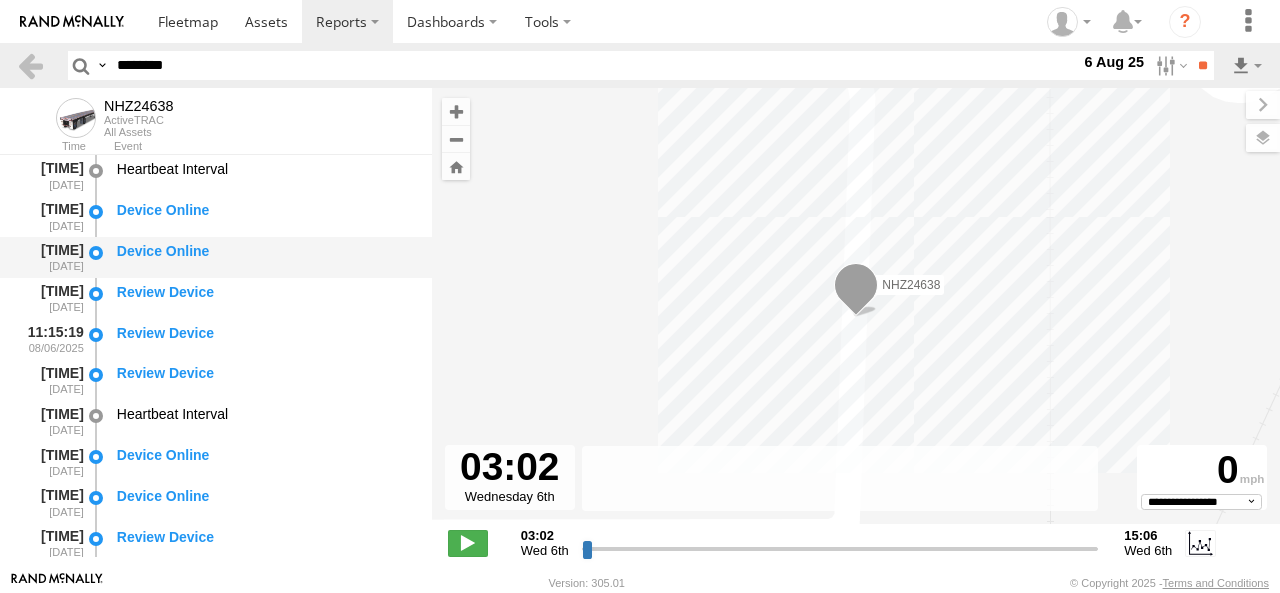 click on "Device Online" at bounding box center [265, 257] 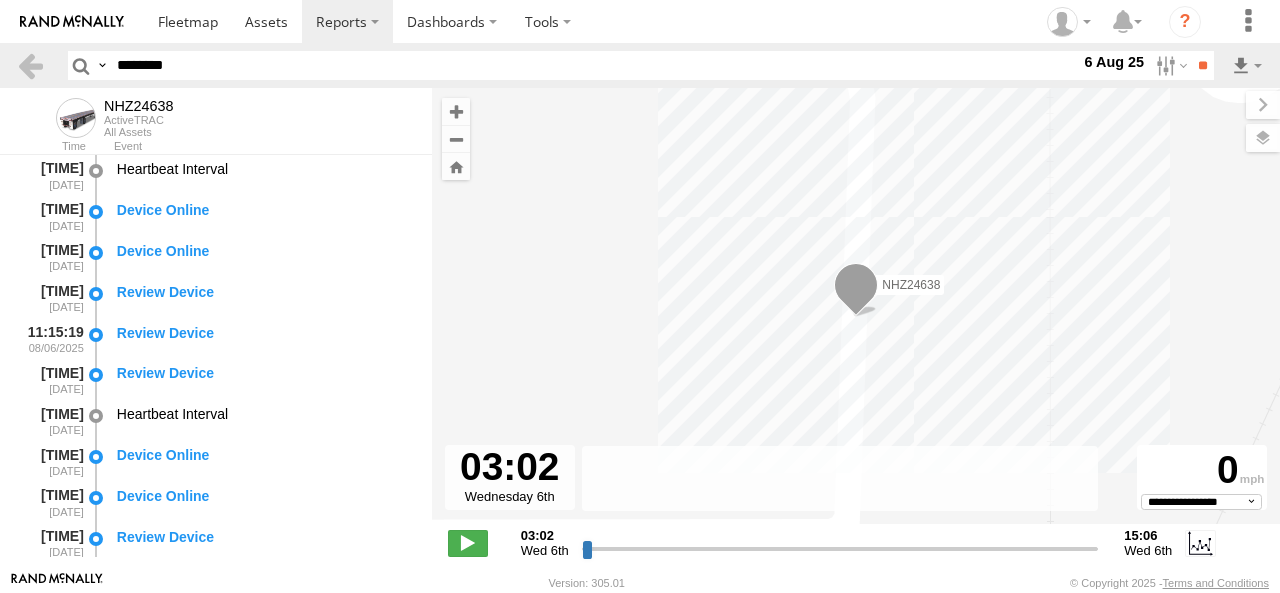 drag, startPoint x: 129, startPoint y: 57, endPoint x: 0, endPoint y: 55, distance: 129.0155 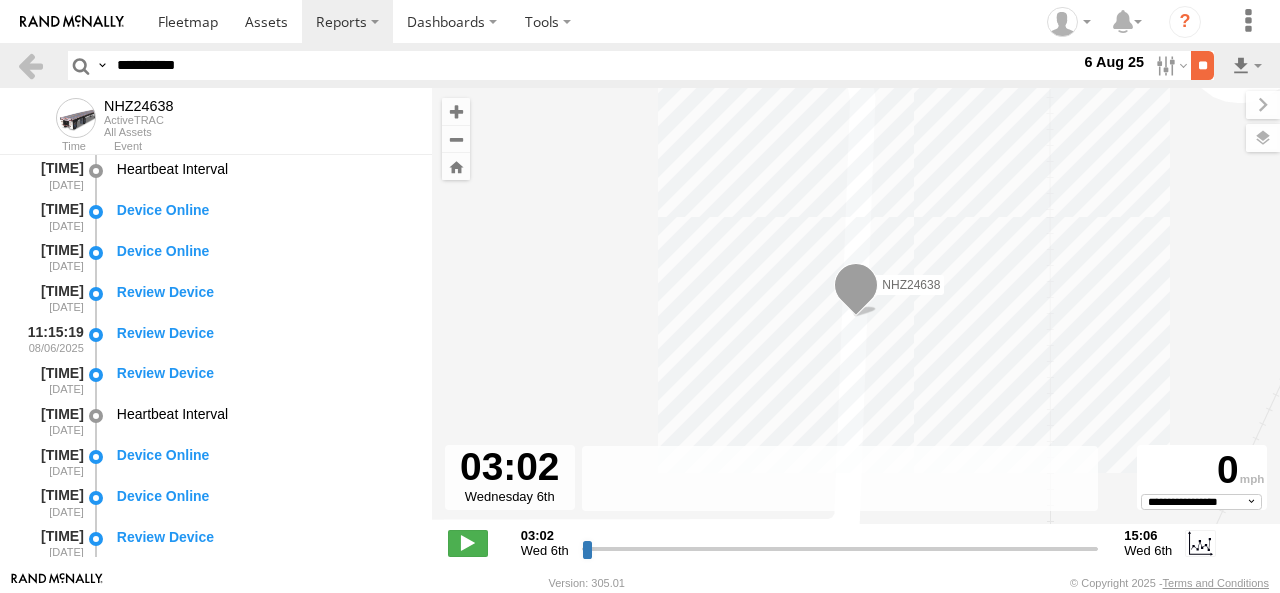 type on "**********" 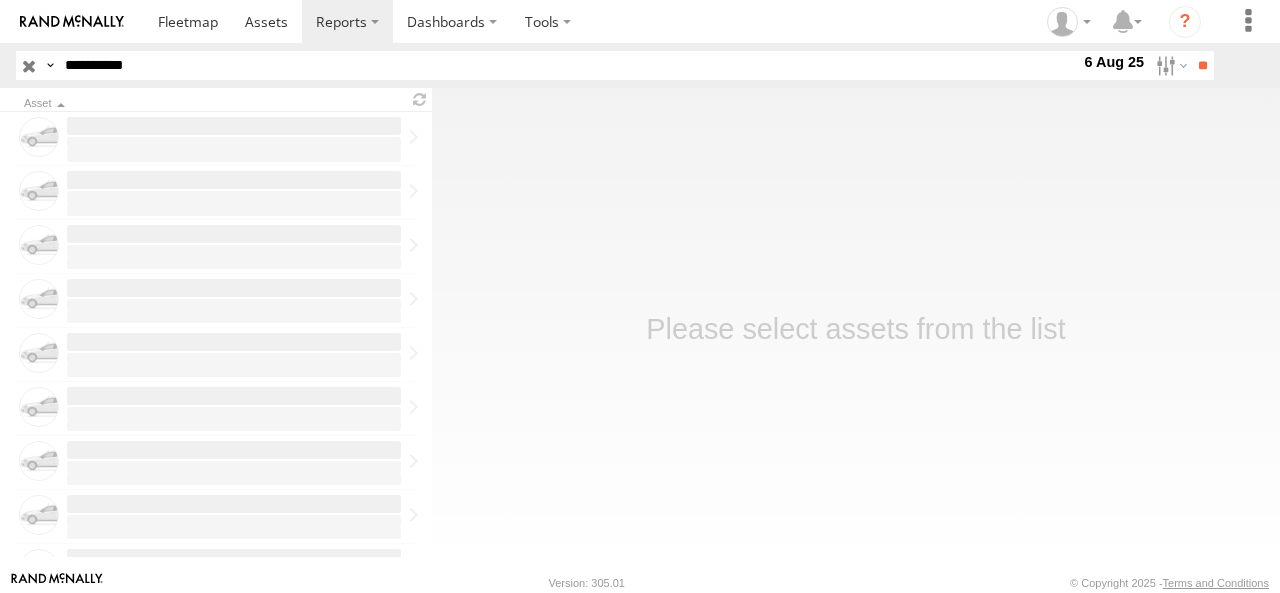 scroll, scrollTop: 0, scrollLeft: 0, axis: both 